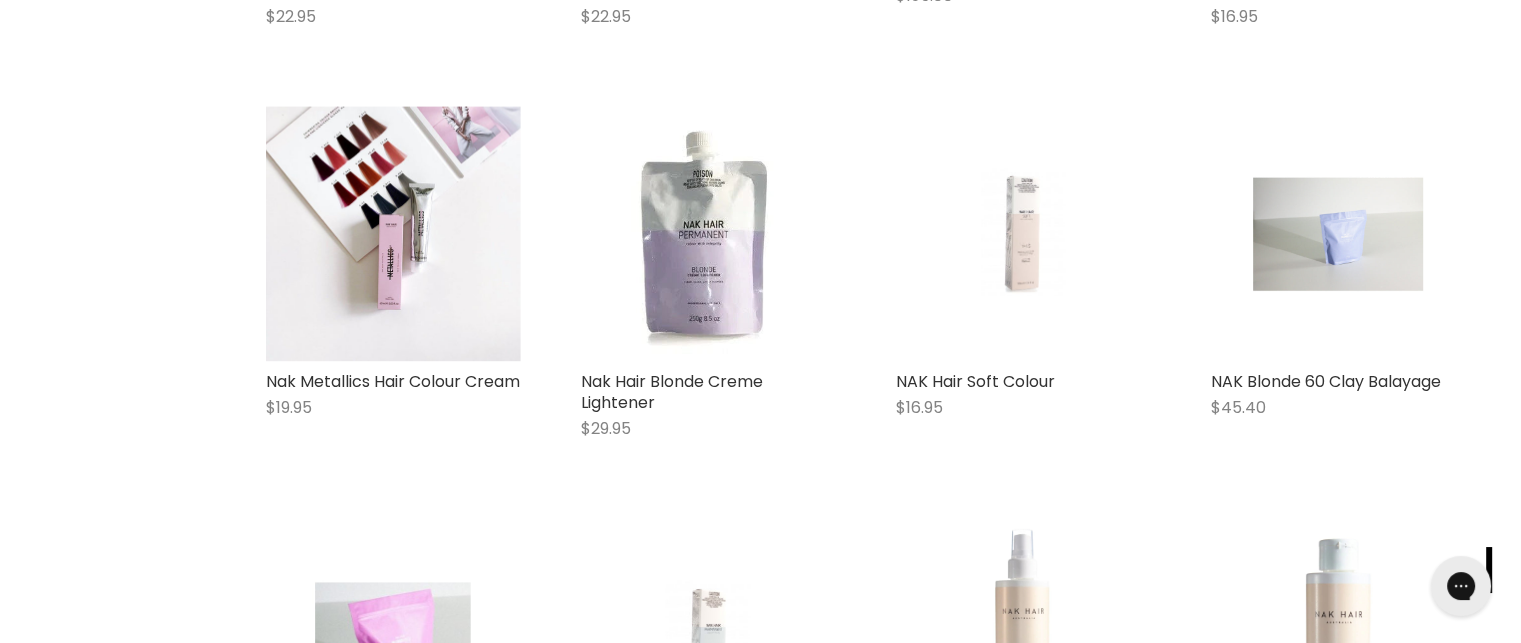 scroll, scrollTop: 0, scrollLeft: 0, axis: both 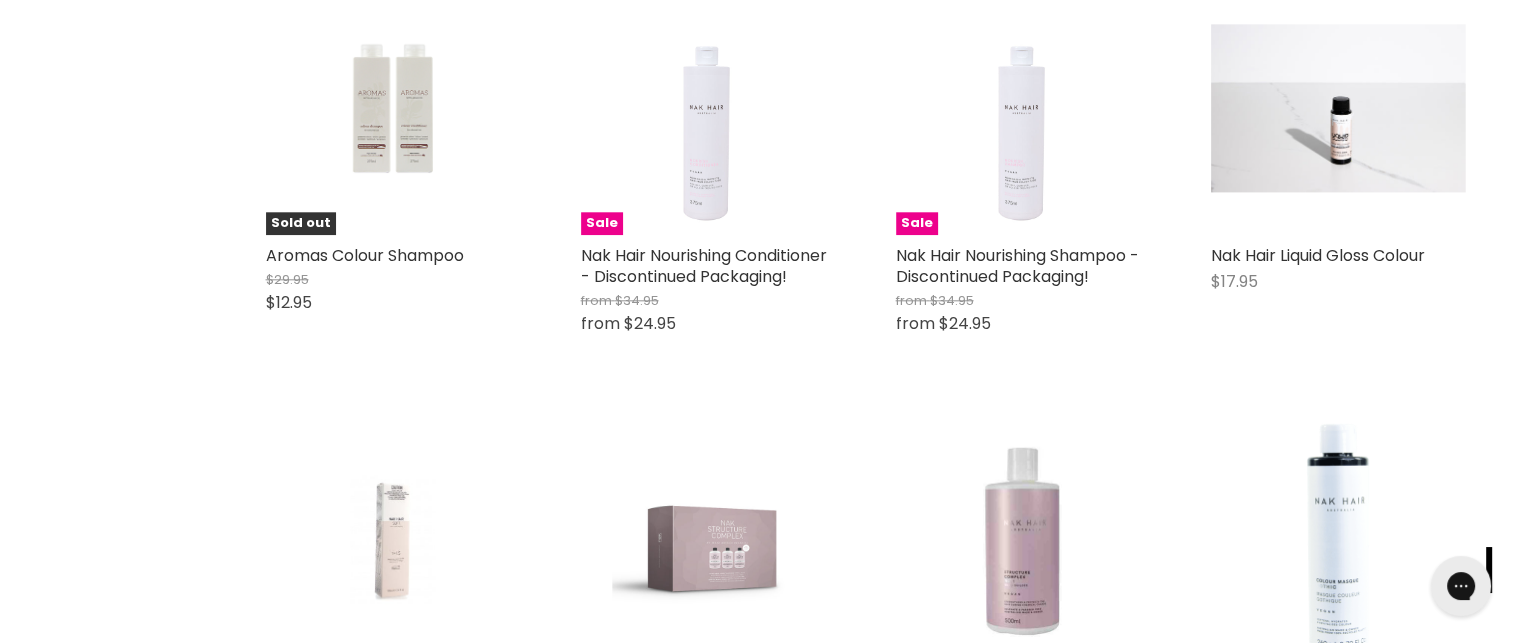 type on "nak* colouer*" 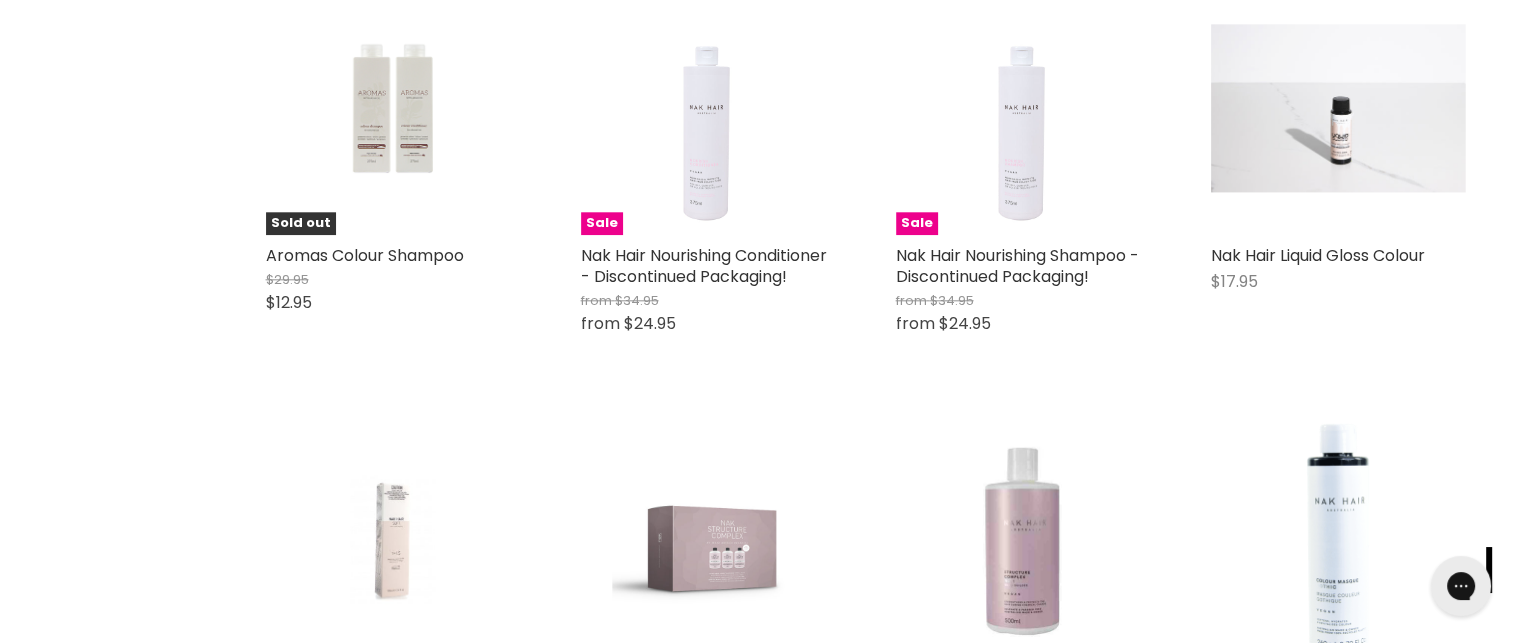 click at bounding box center (1338, 108) 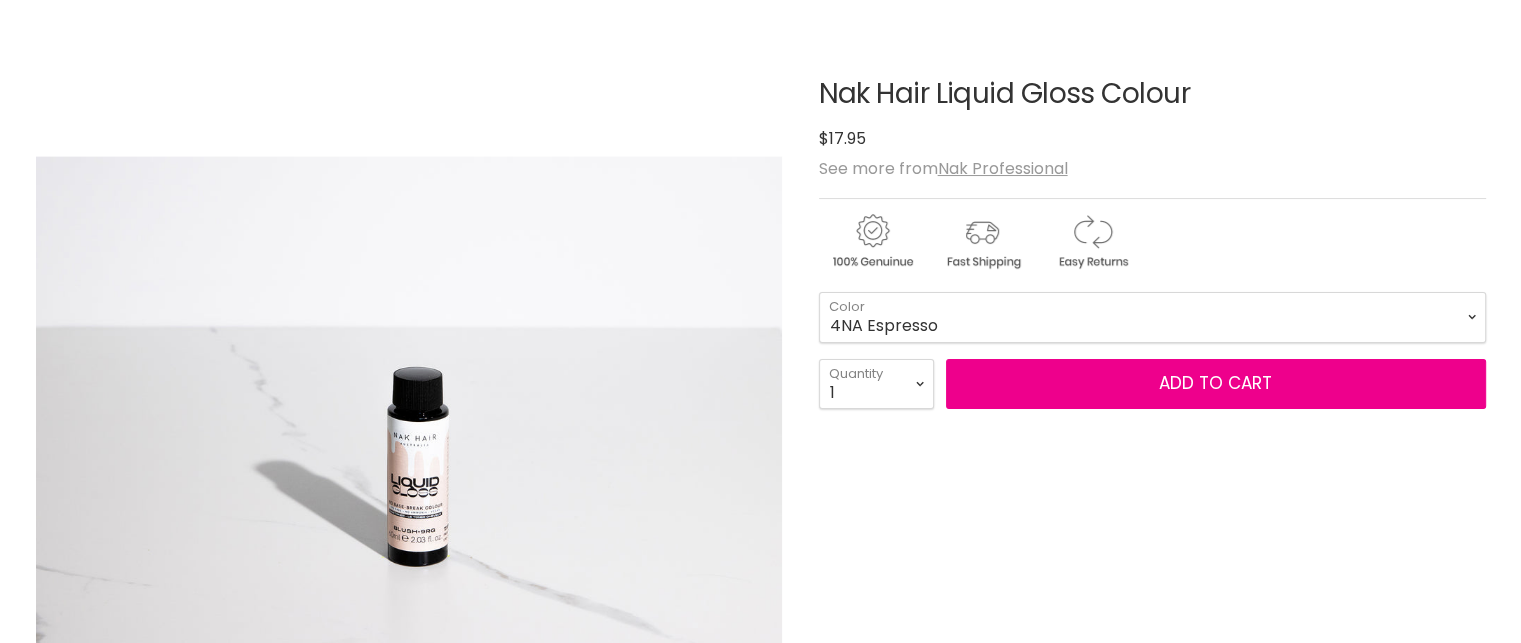 scroll, scrollTop: 213, scrollLeft: 0, axis: vertical 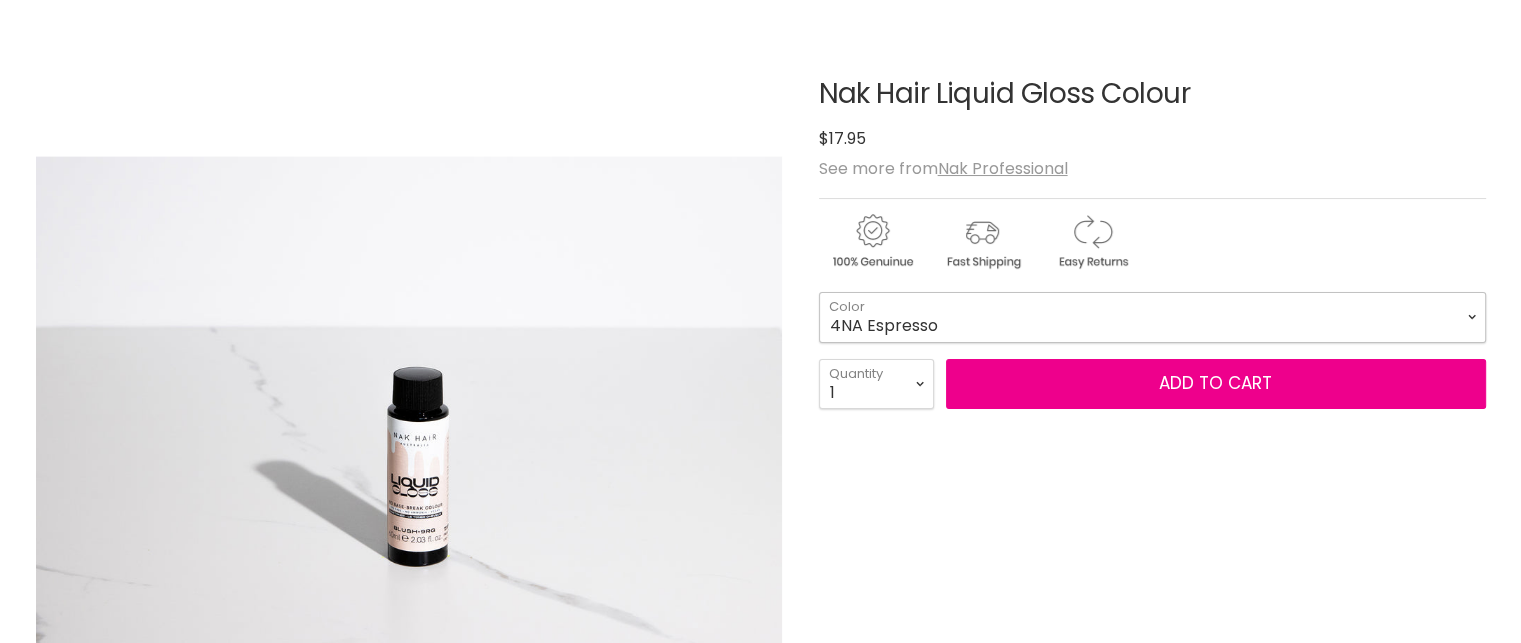 click on "4NA Espresso
5M Berry
5NA Mocha
6AA Graphite
6CH Truffle
6N Coco
6NA Wood
6VM Stormy
6RR Scarlet
7A Steel
7CC Saffron
7CR Paprika
7G Toffee
7M Maple" at bounding box center [1152, 317] 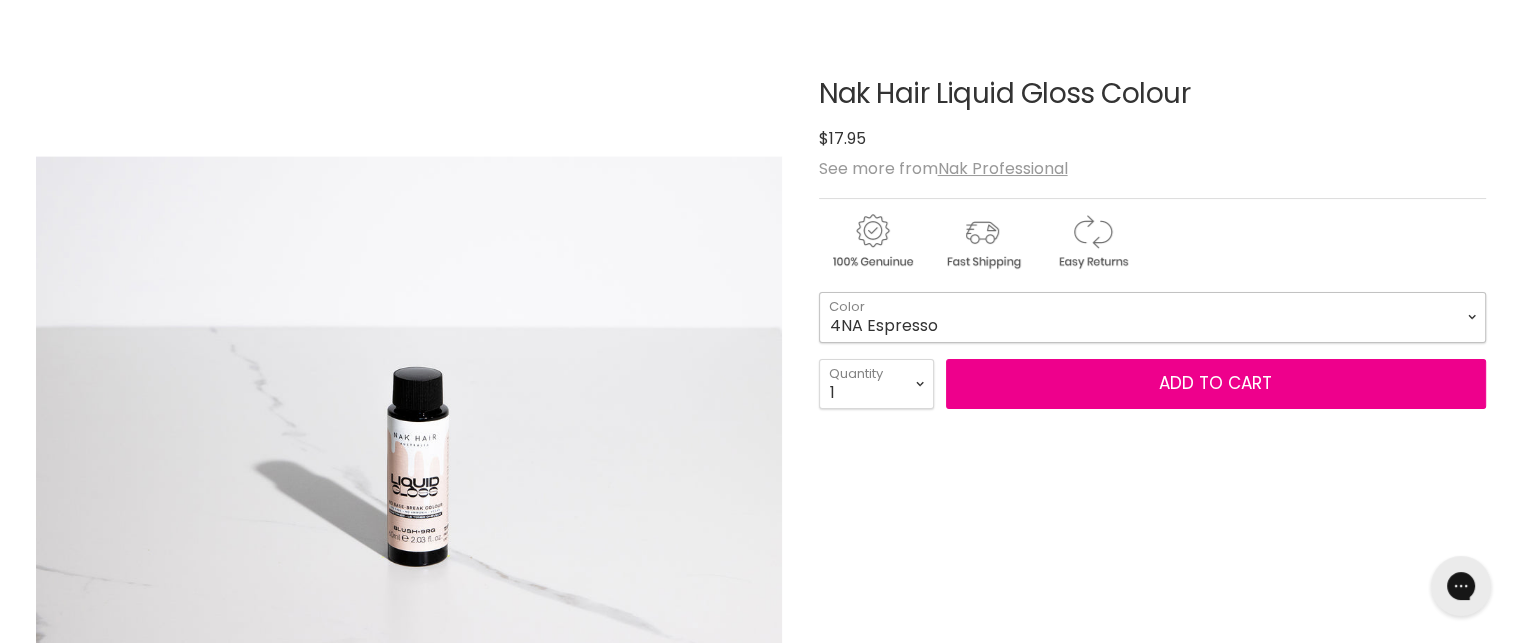 scroll, scrollTop: 0, scrollLeft: 0, axis: both 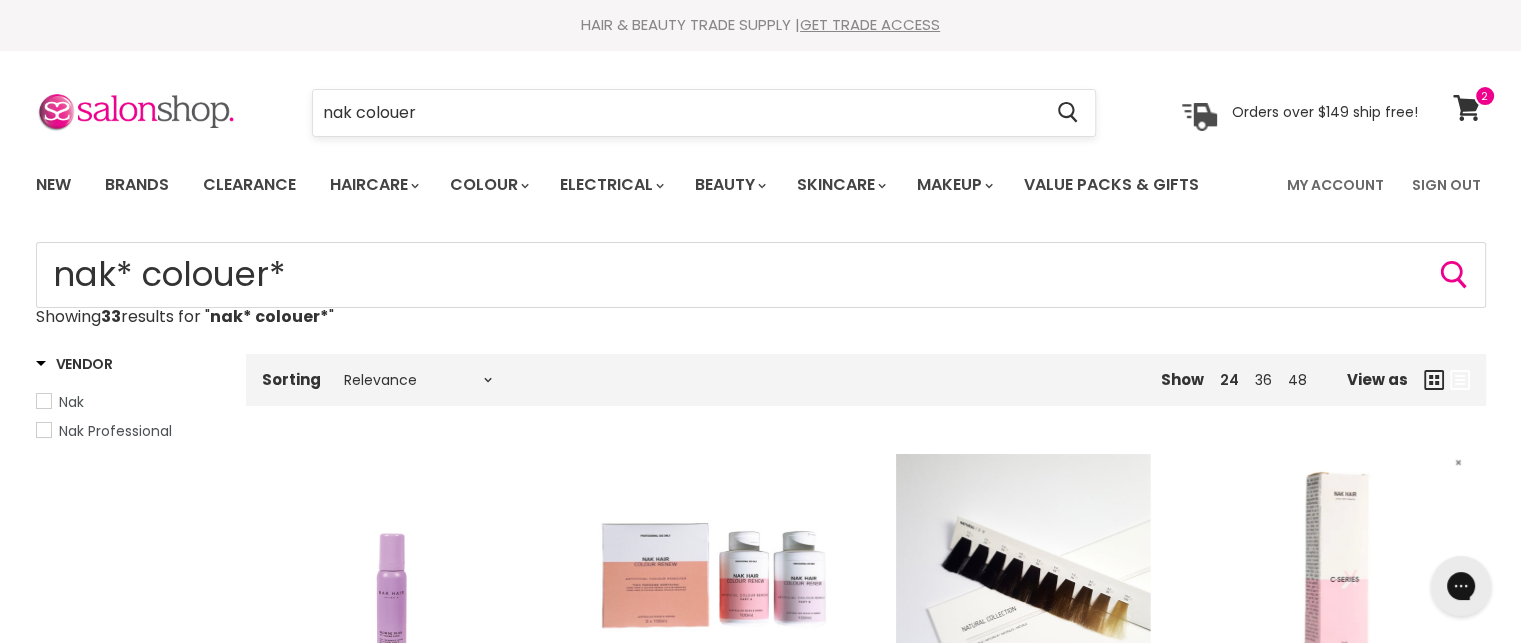click on "nak colouer" at bounding box center [677, 113] 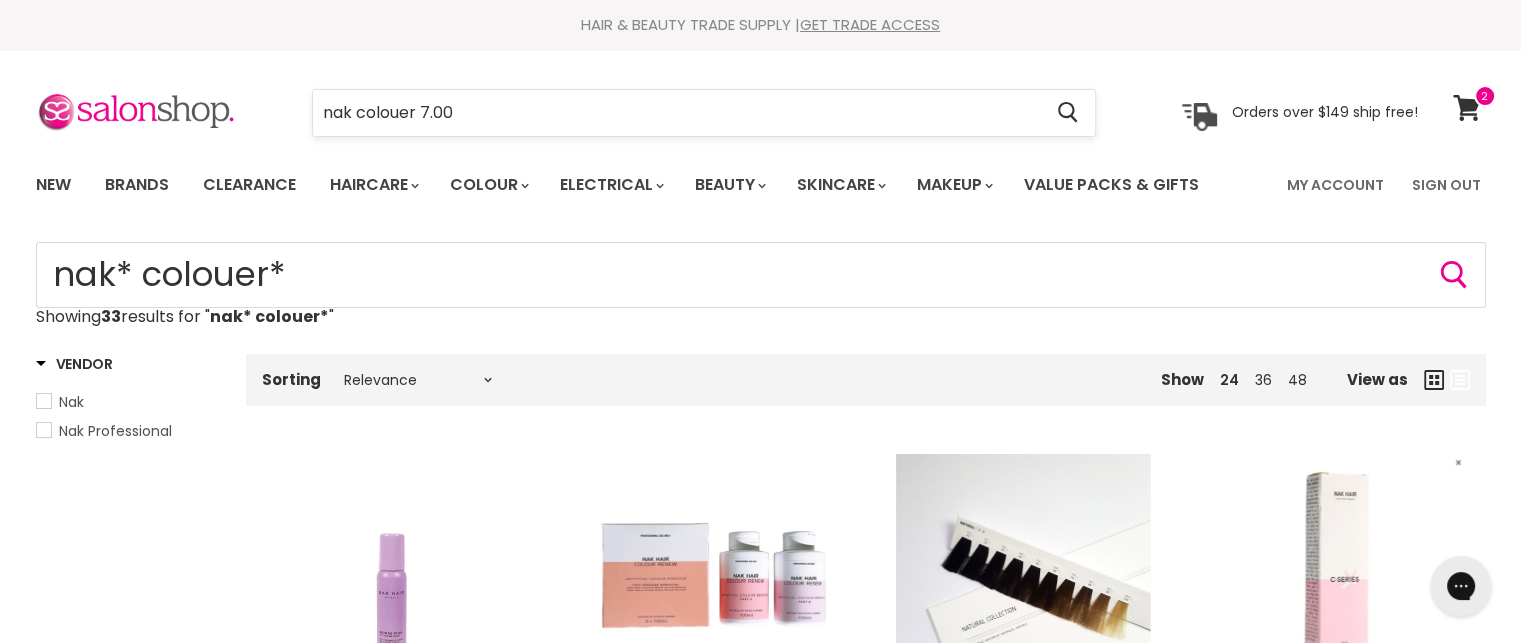 type on "nak colouer 7.00" 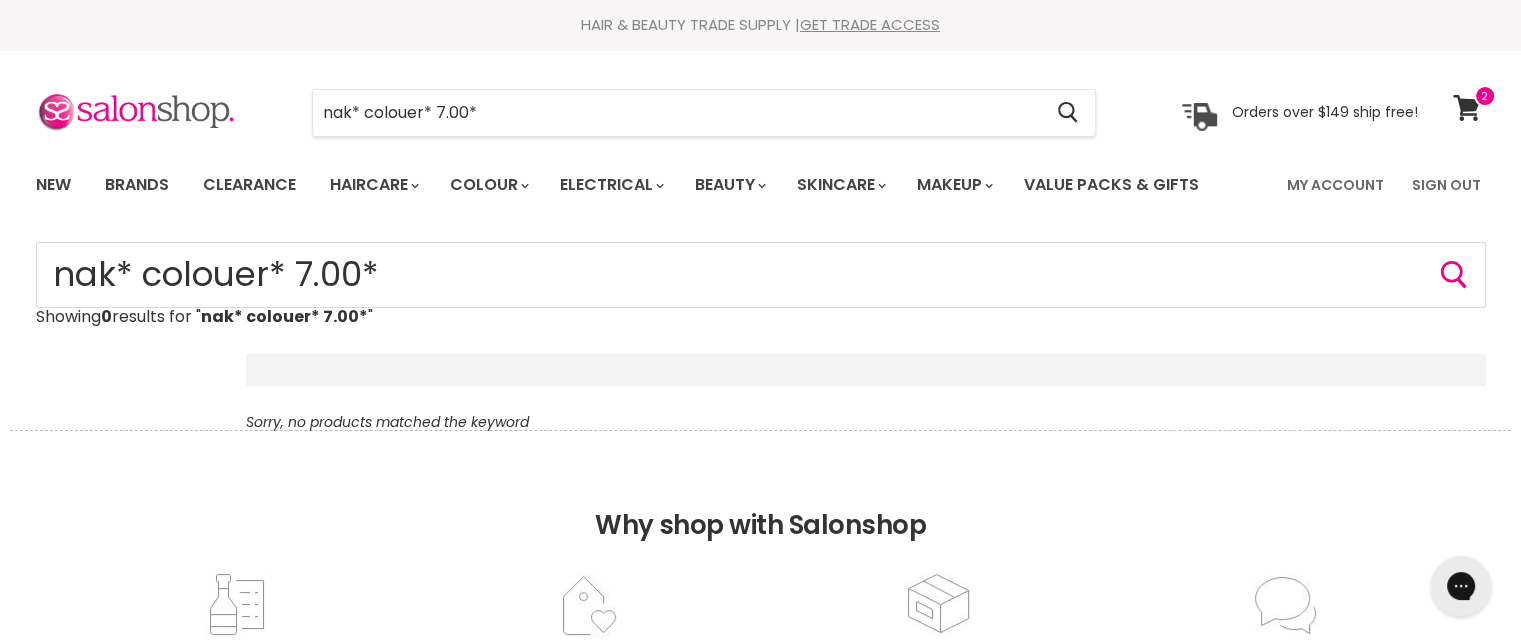 scroll, scrollTop: 0, scrollLeft: 0, axis: both 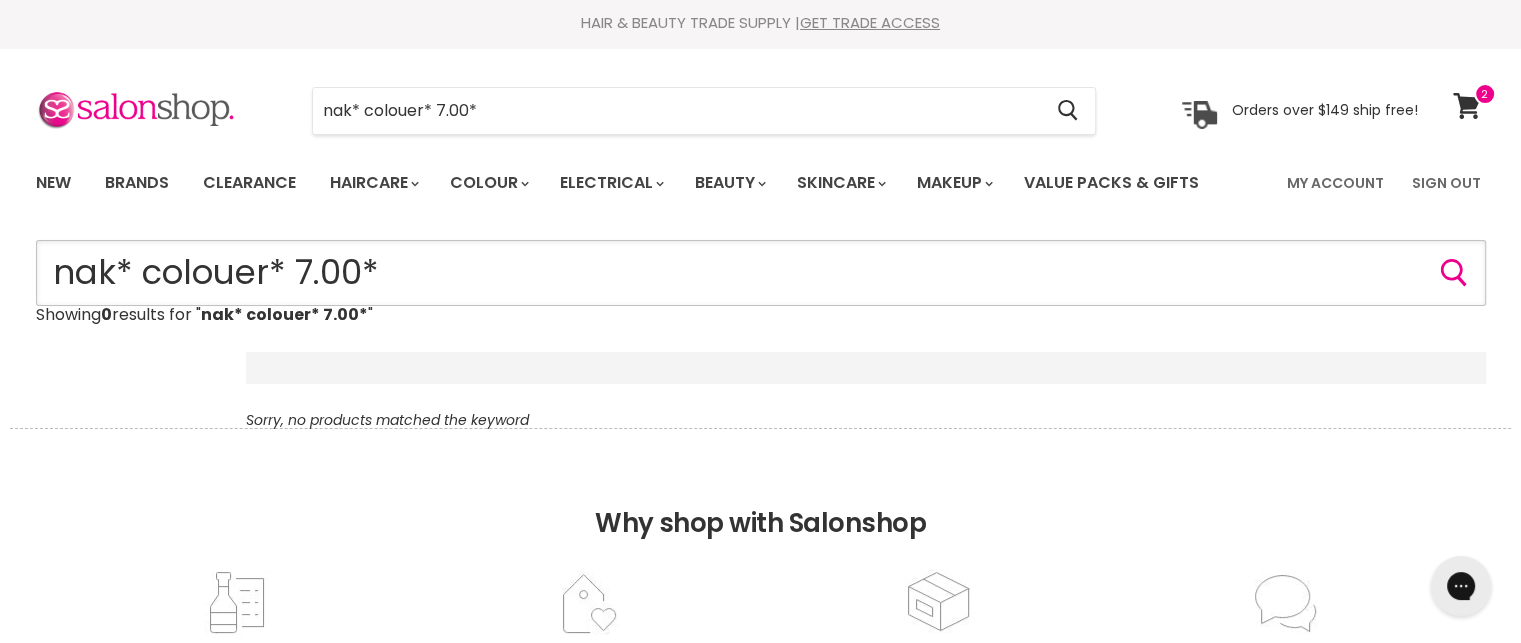 click on "nak* colouer* 7.00*" at bounding box center [761, 273] 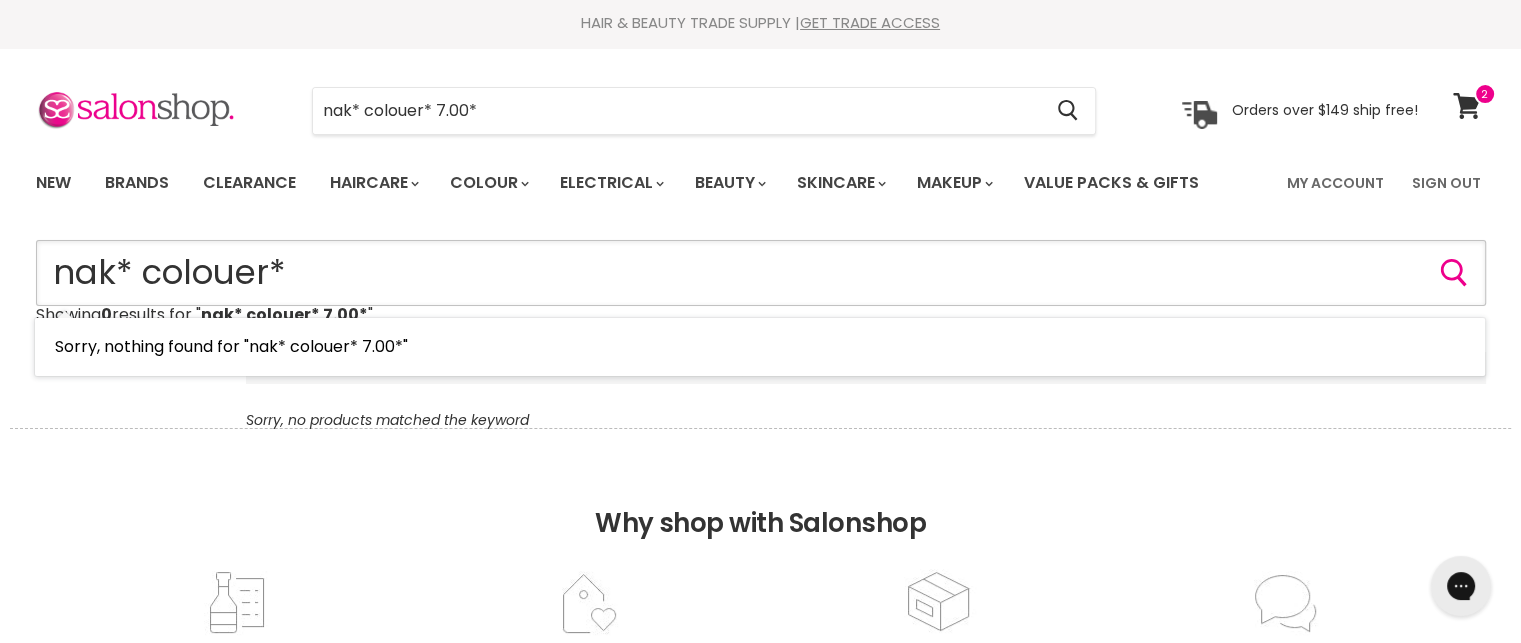 type on "nak* colouer*" 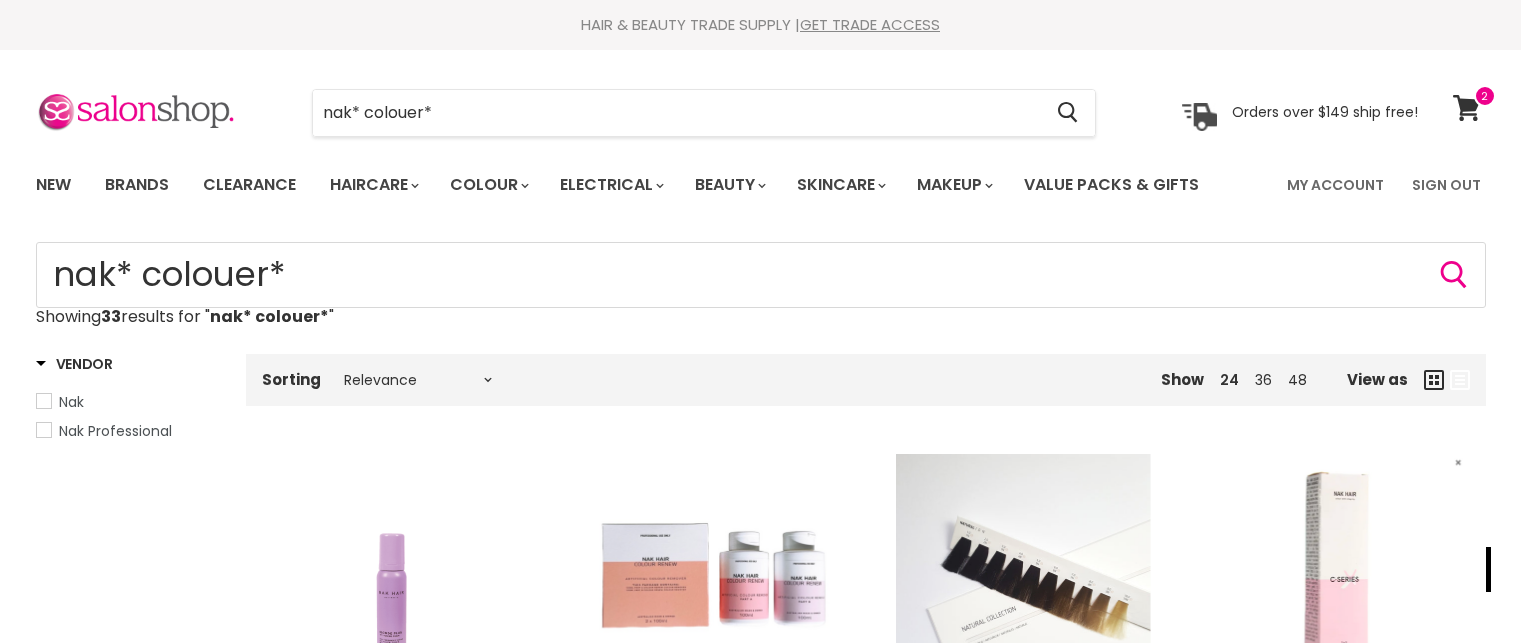 click at bounding box center [1023, 581] 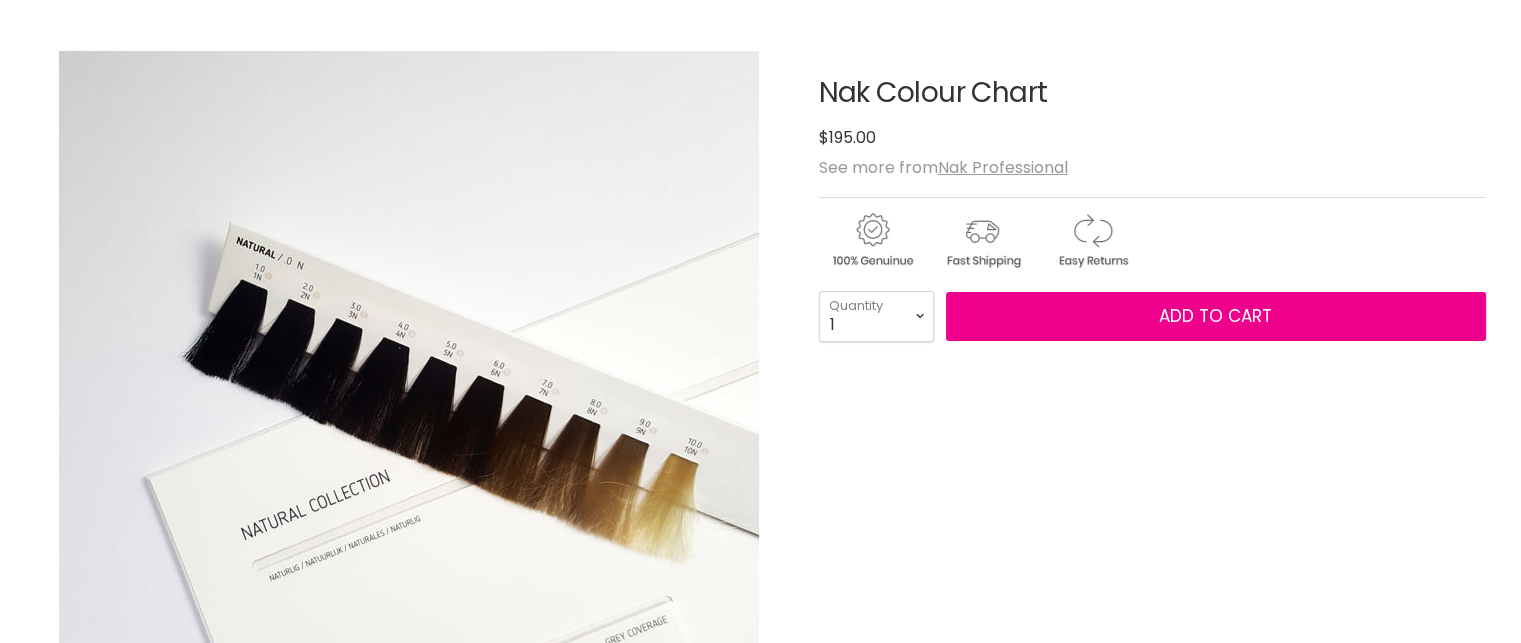 scroll, scrollTop: 218, scrollLeft: 0, axis: vertical 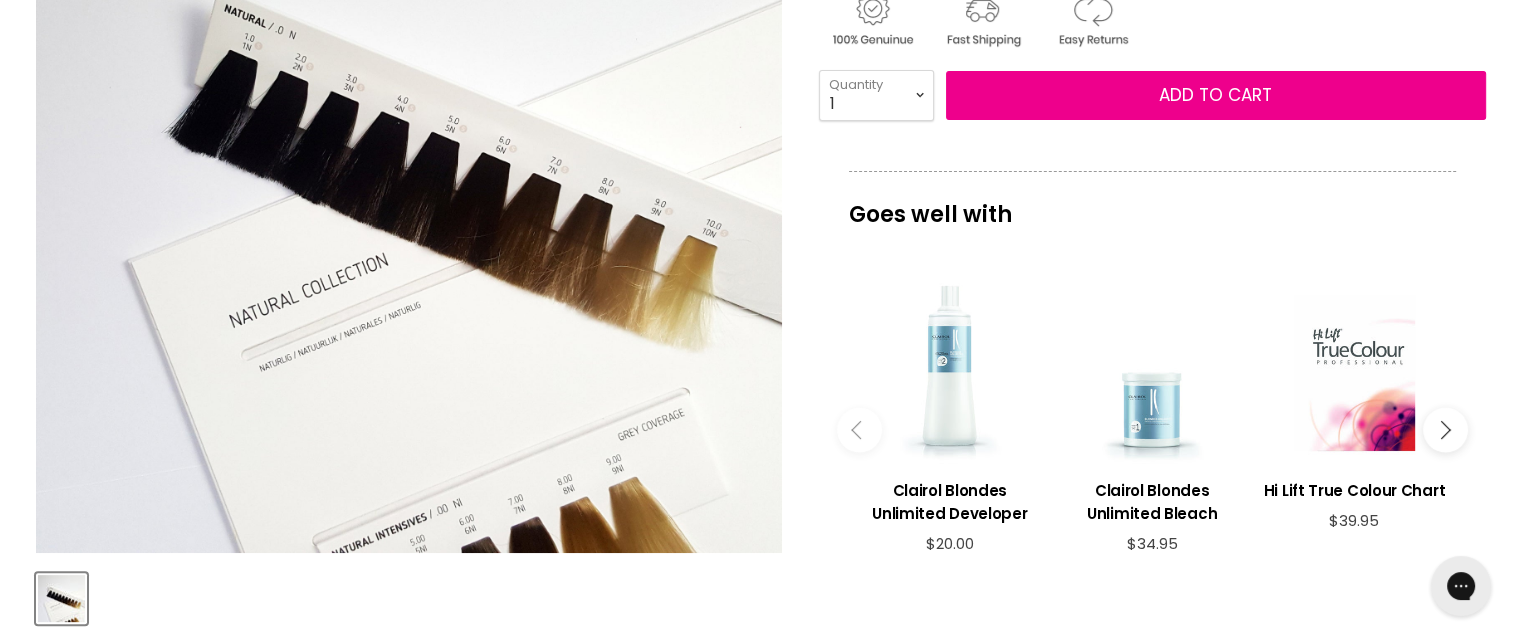 click on "Click or scroll to zoom" at bounding box center [682, 526] 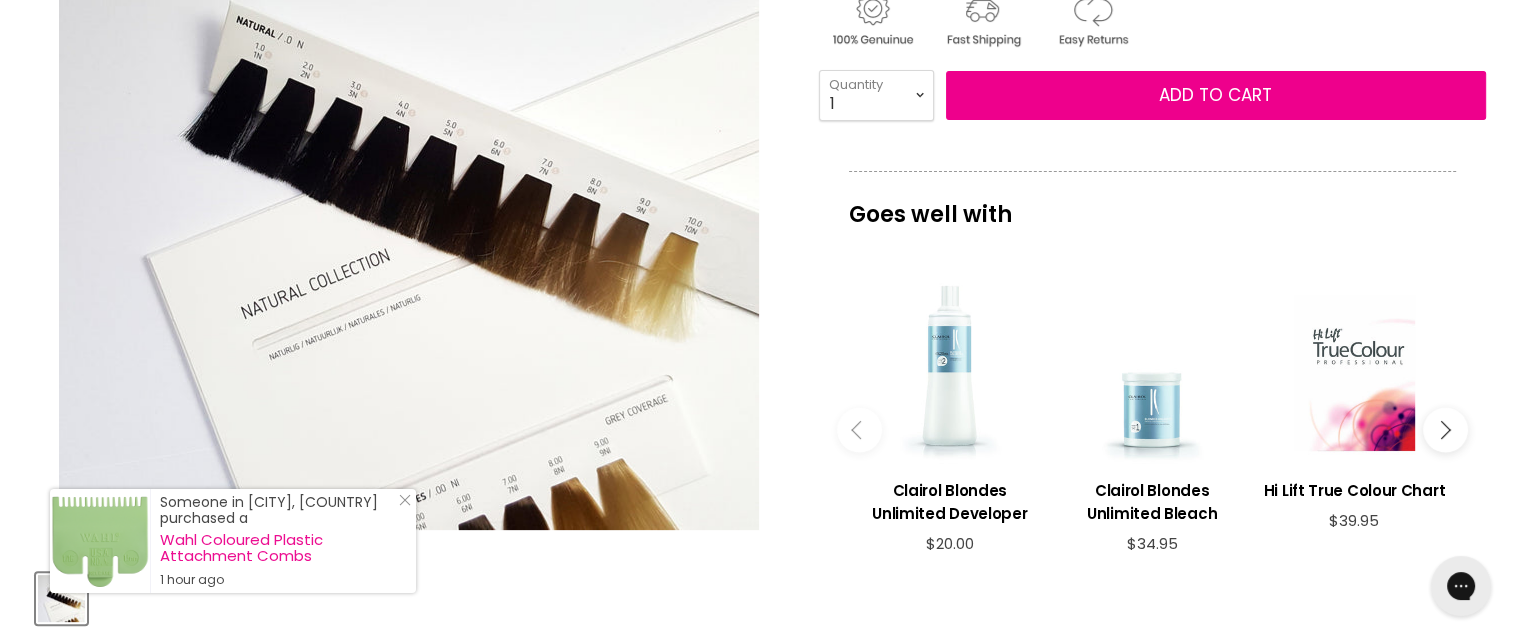 click at bounding box center (1445, 429) 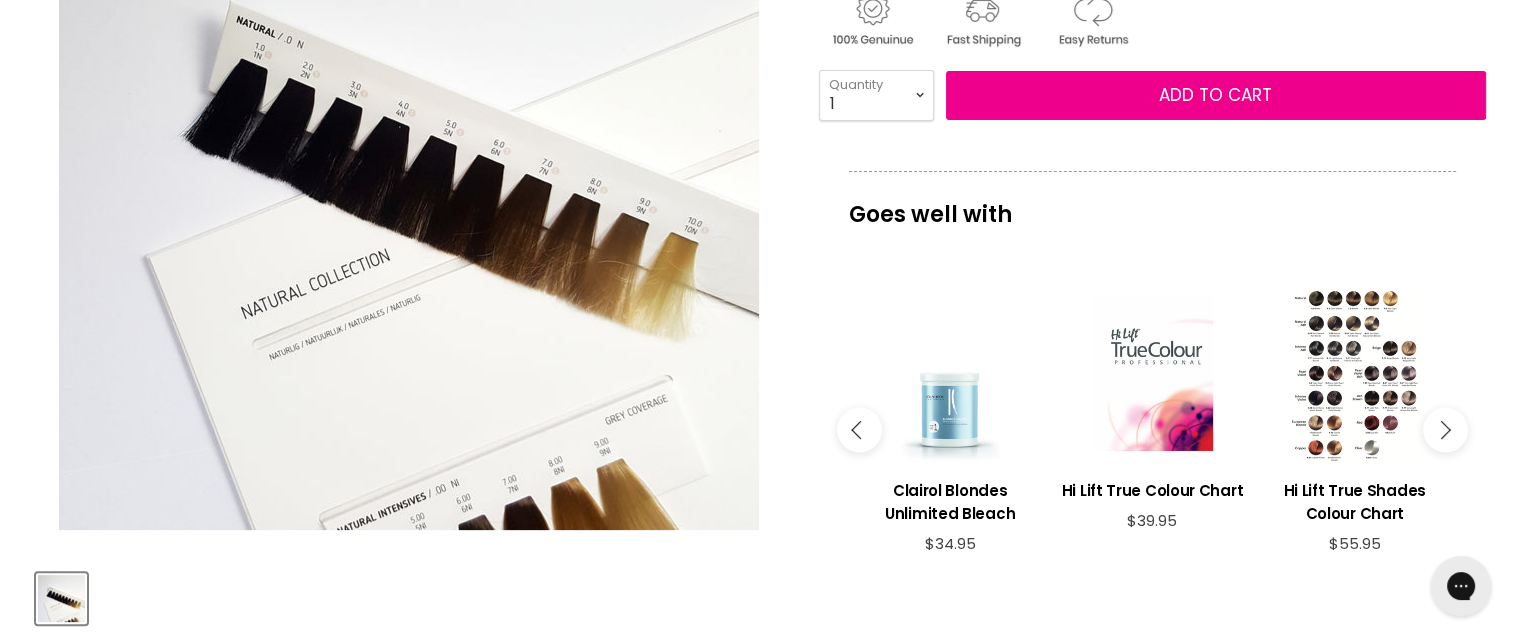 click at bounding box center [1445, 429] 